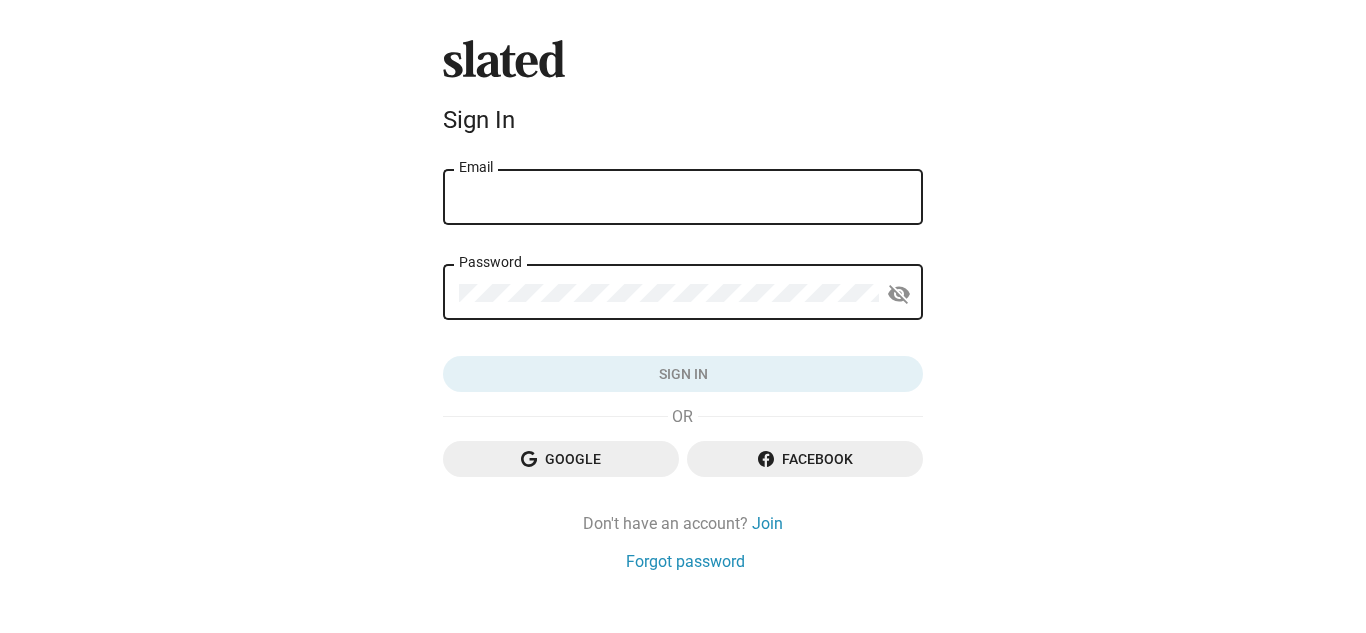 scroll, scrollTop: 0, scrollLeft: 0, axis: both 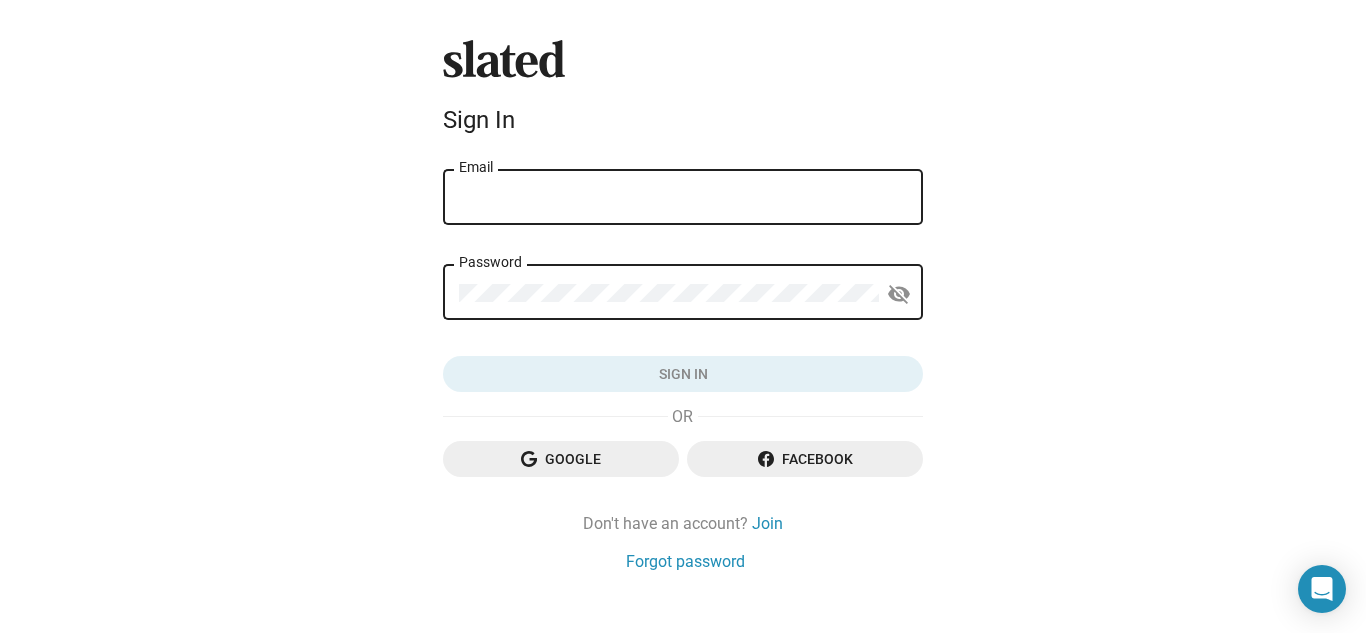 click on "Email" at bounding box center [683, 198] 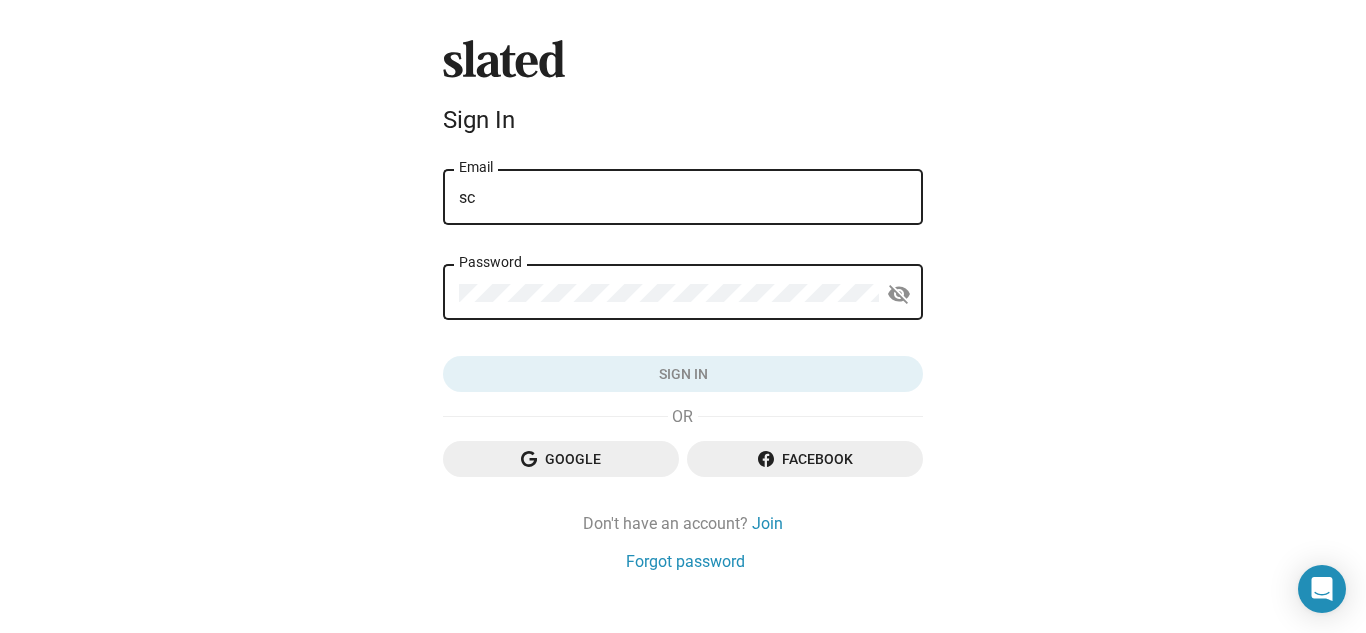 type on "[EMAIL]" 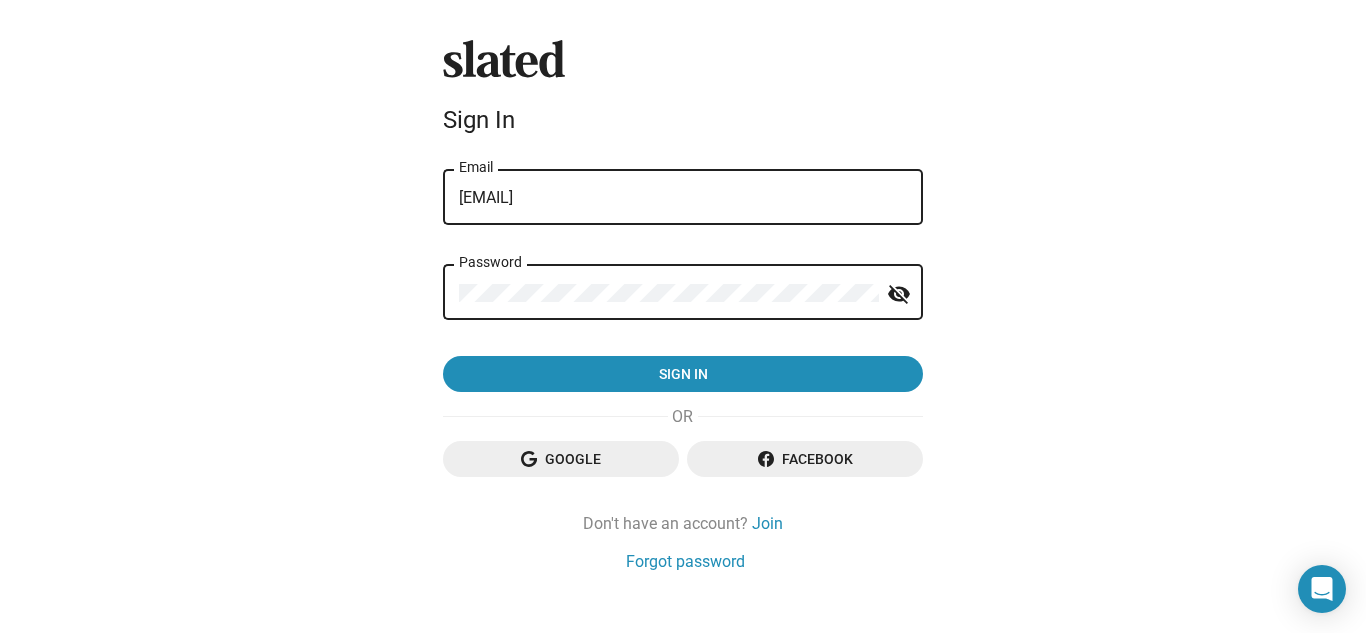 click on "Sign in" at bounding box center (683, 374) 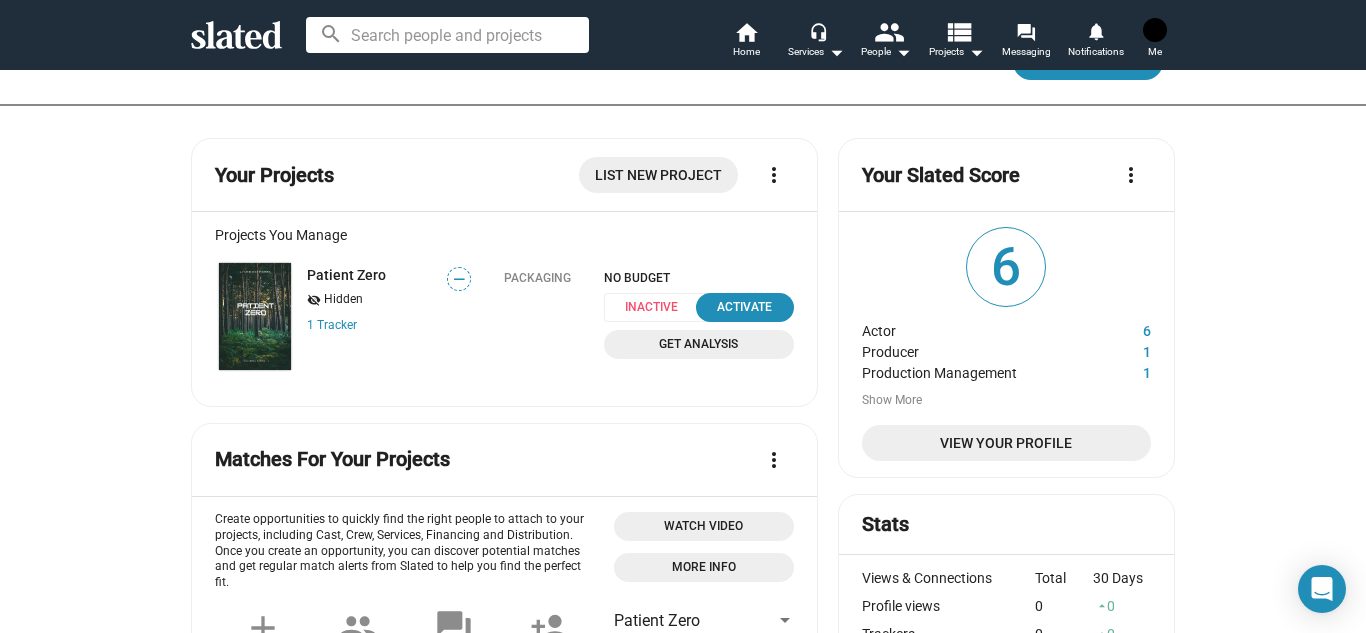 scroll, scrollTop: 78, scrollLeft: 0, axis: vertical 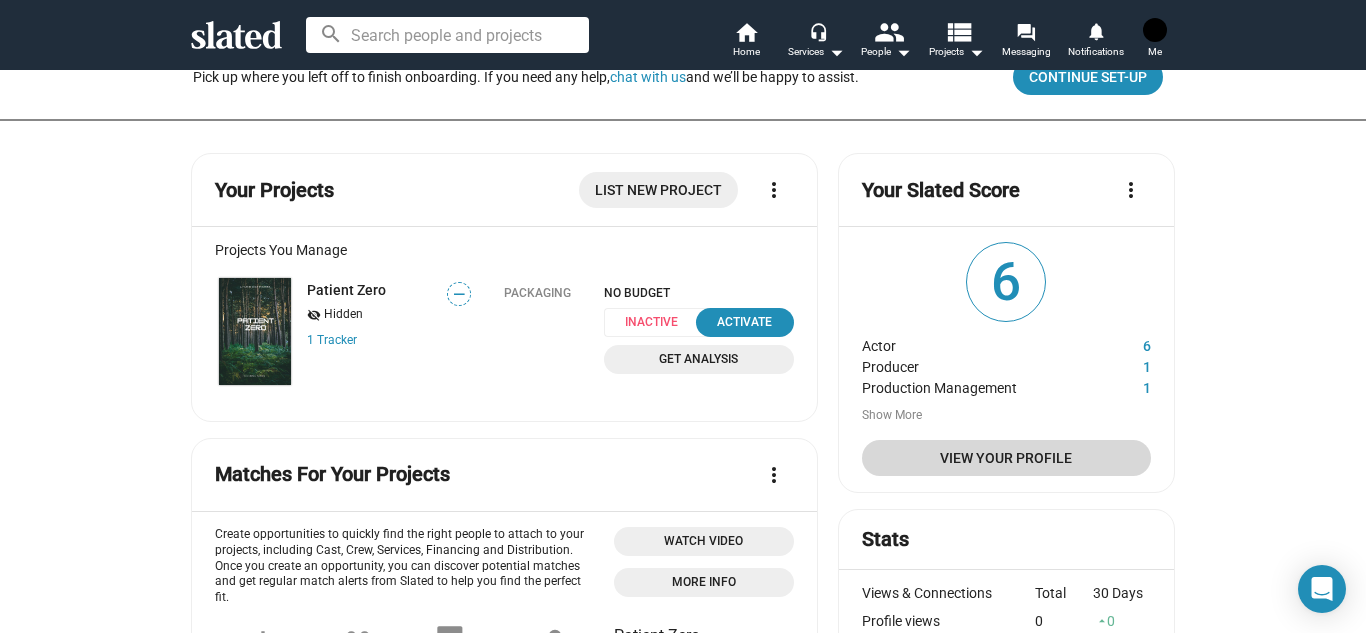 click on "View Your Profile" at bounding box center (1006, 458) 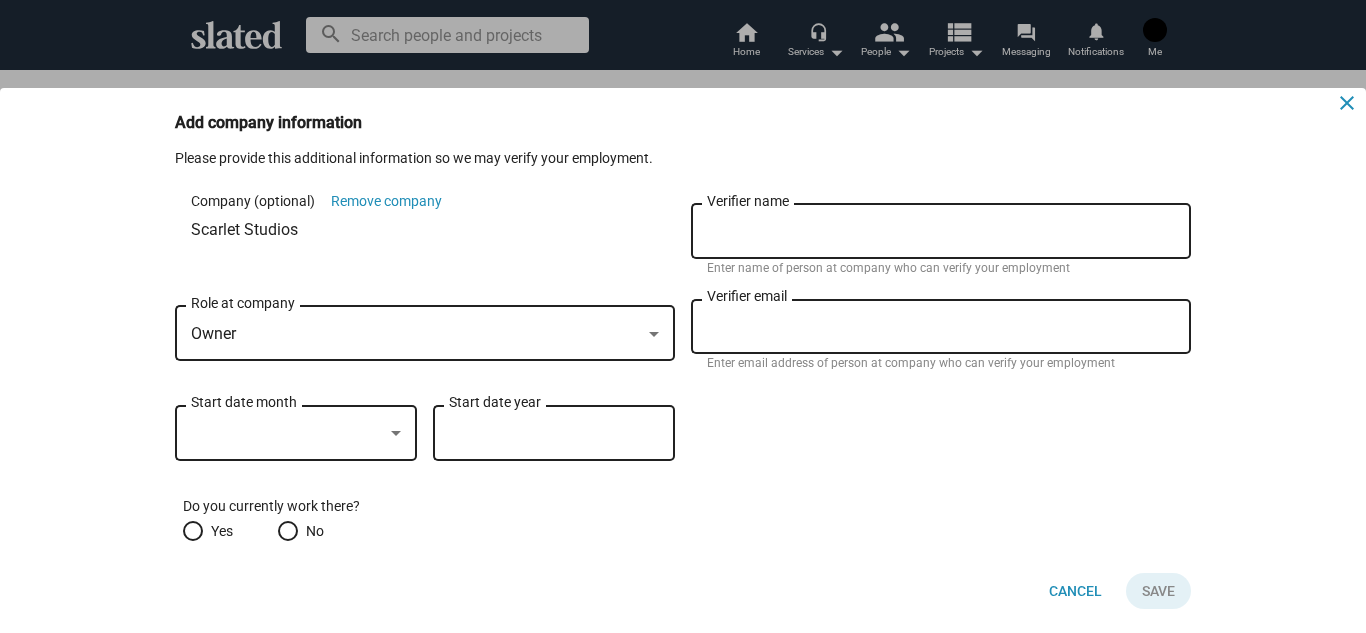 click on "close" at bounding box center (1347, 103) 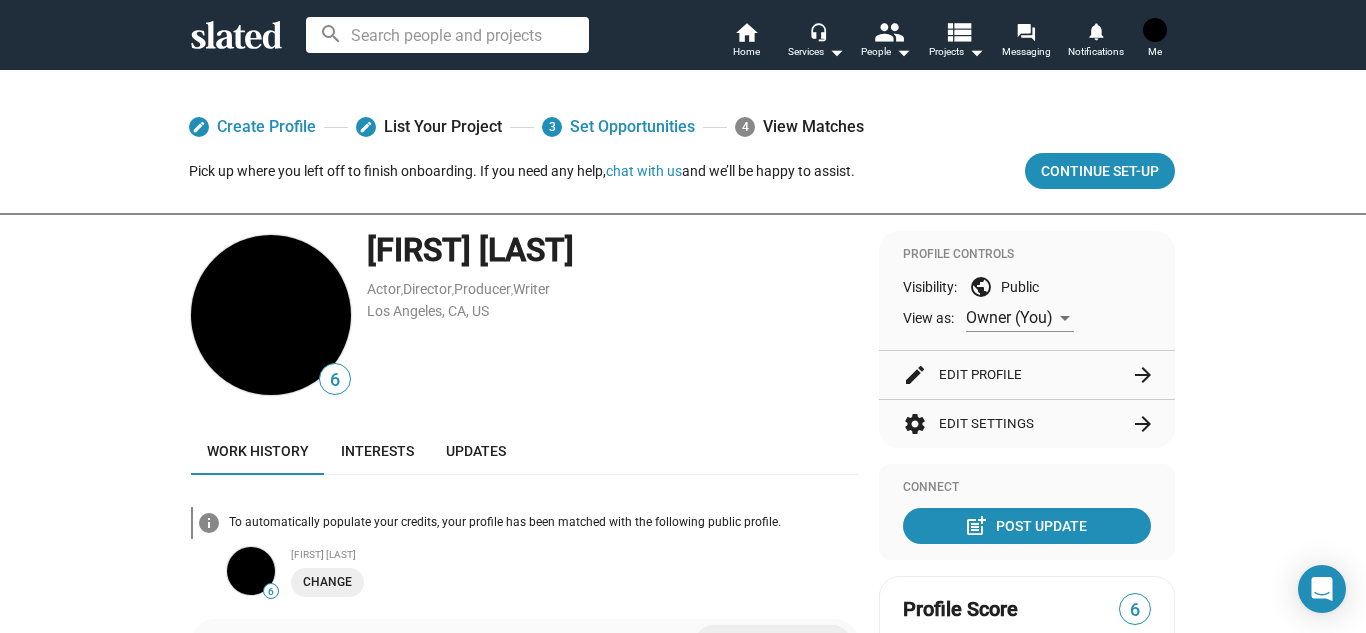 click on "edit  Create Profile  edit  List Your Project  3  Set Opportunities  4  View Matches   Pick up where you left off to finish onboarding. If you need any help,  chat with us  and we’ll be happy to assist.   Continue Set-up  6  [FIRST] [LAST]  Actor ,  Director ,  Producer ,  Writer [CITY], [STATE], [COUNTRY] Work history Interests Updates info To automatically populate your credits, your profile has been matched with the following public profile. 6 [FIRST] [LAST] Change  Projects  Add project  — [PERSON] - Short ([YEAR] )  Actor  more_vert — [TITLE] ([YEAR] ) $50M  budget  |  $69.4M  WW Box Office  Actor  (uncredited)  more_vert — [TITLE] ([YEAR] )  Actor  more_vert  View more  Companies  Add Company  — [PERSON] Owner Pending Submit Verification more_vert Profile Controls  Visibility:  public Public View as: Owner (You) edit  Edit Profile  arrow_forward settings  Edit Settings  arrow_forward  Connect  post_add  Post Update  Profile Score 6 BY ROLE Actor 6 1 1" at bounding box center [683, 665] 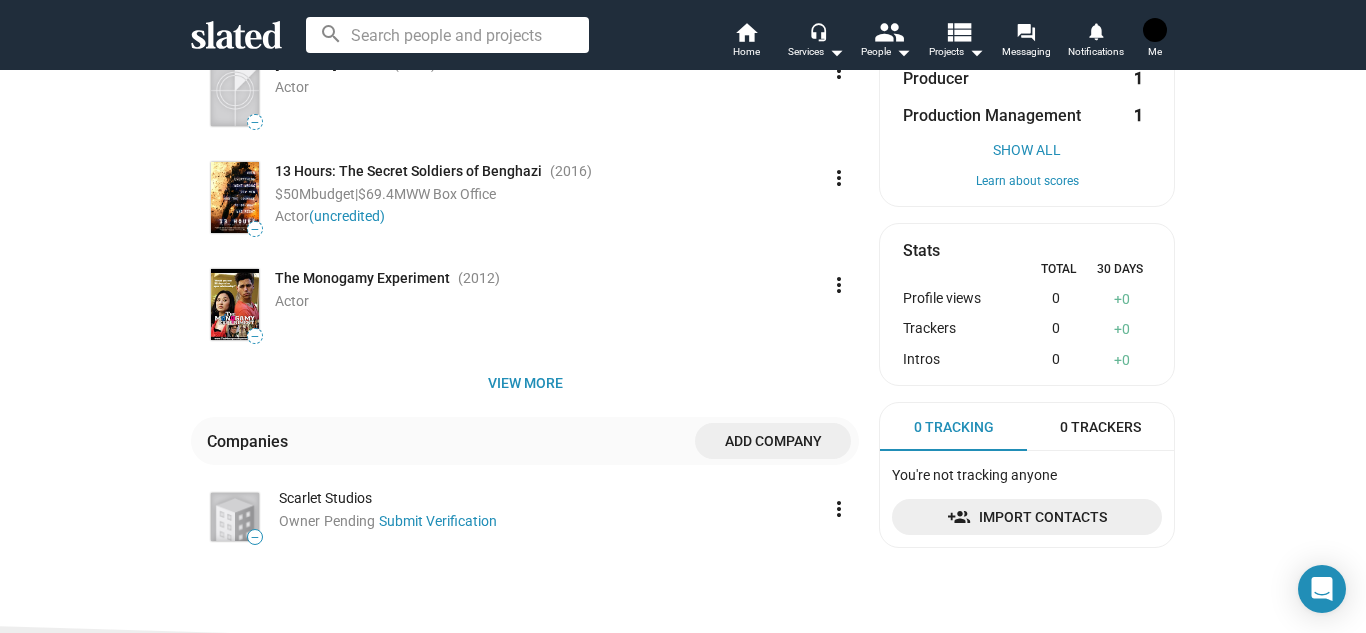 scroll, scrollTop: 720, scrollLeft: 0, axis: vertical 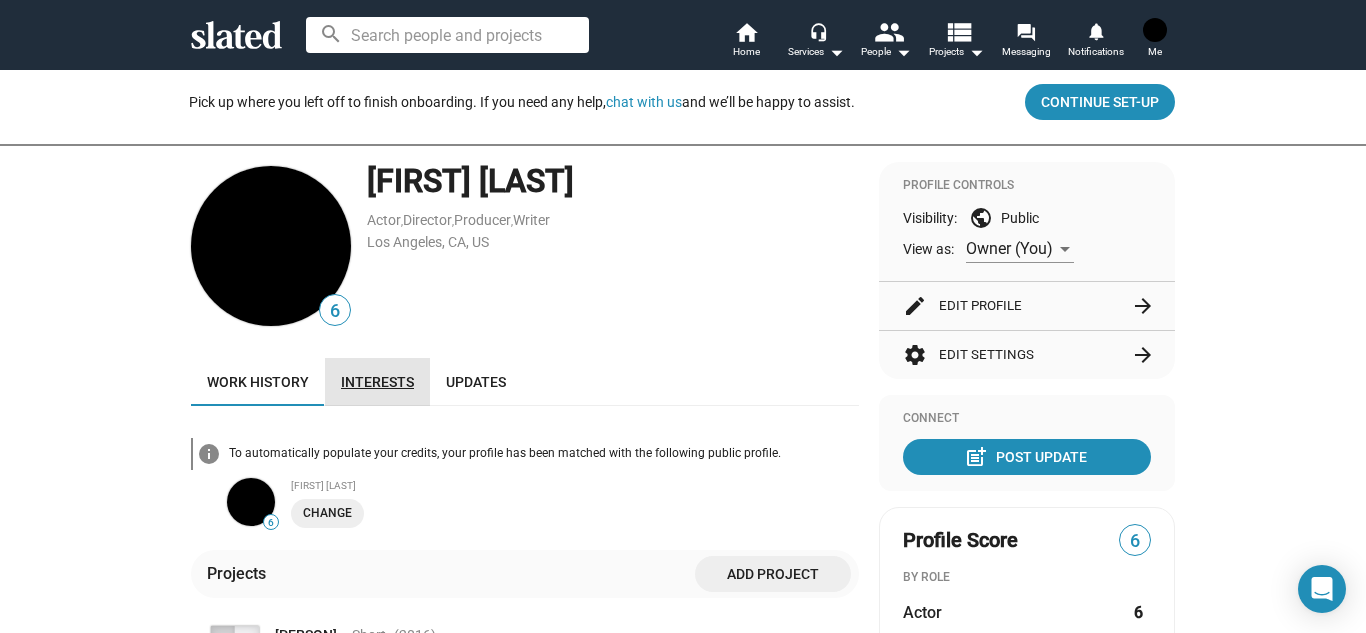 click on "Interests" at bounding box center (377, 382) 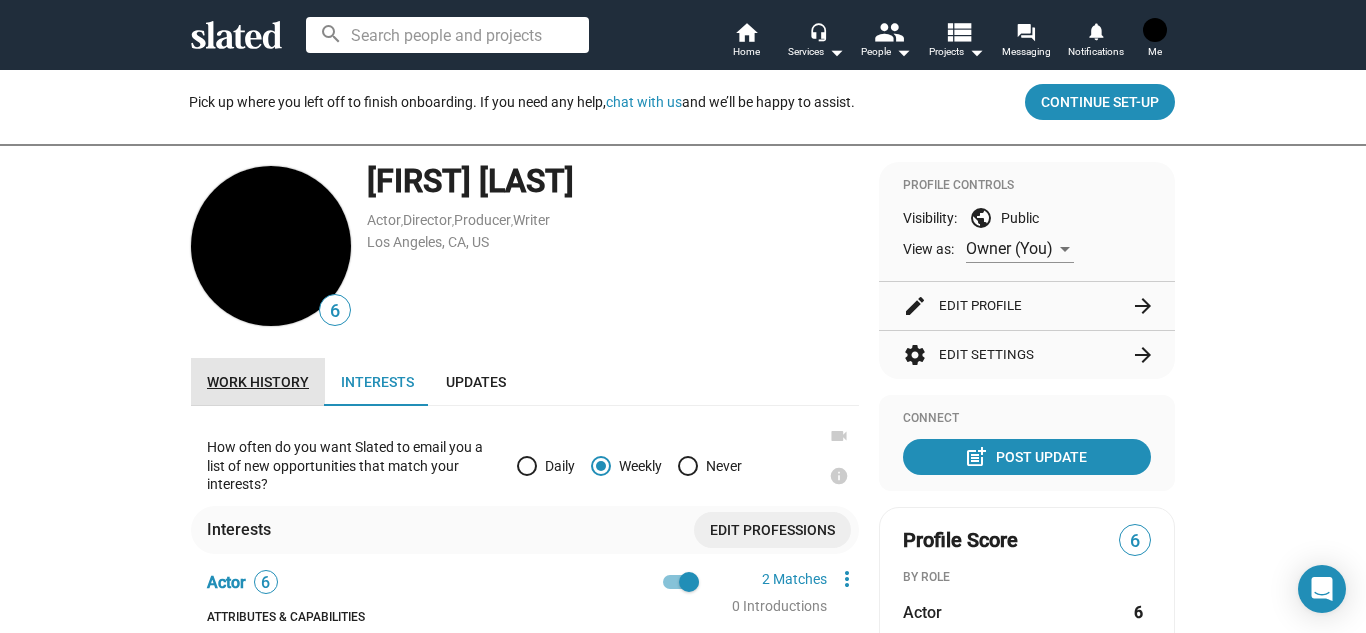 click on "Work history" at bounding box center (258, 382) 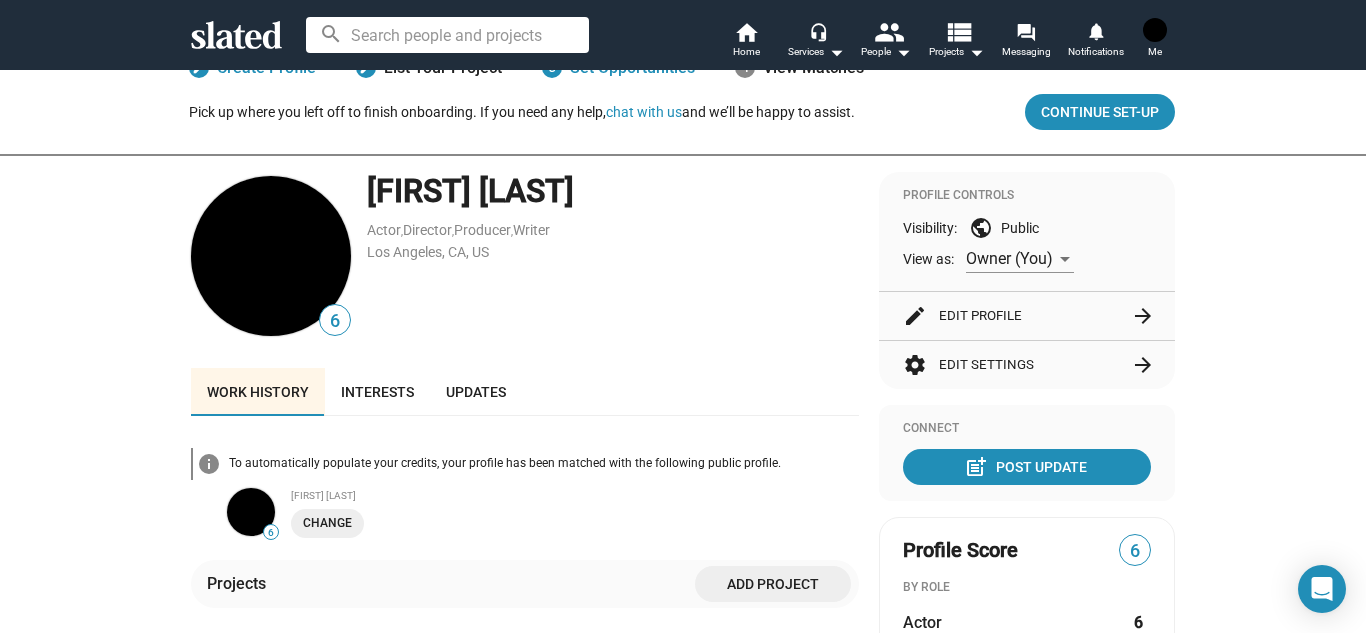 scroll, scrollTop: 0, scrollLeft: 0, axis: both 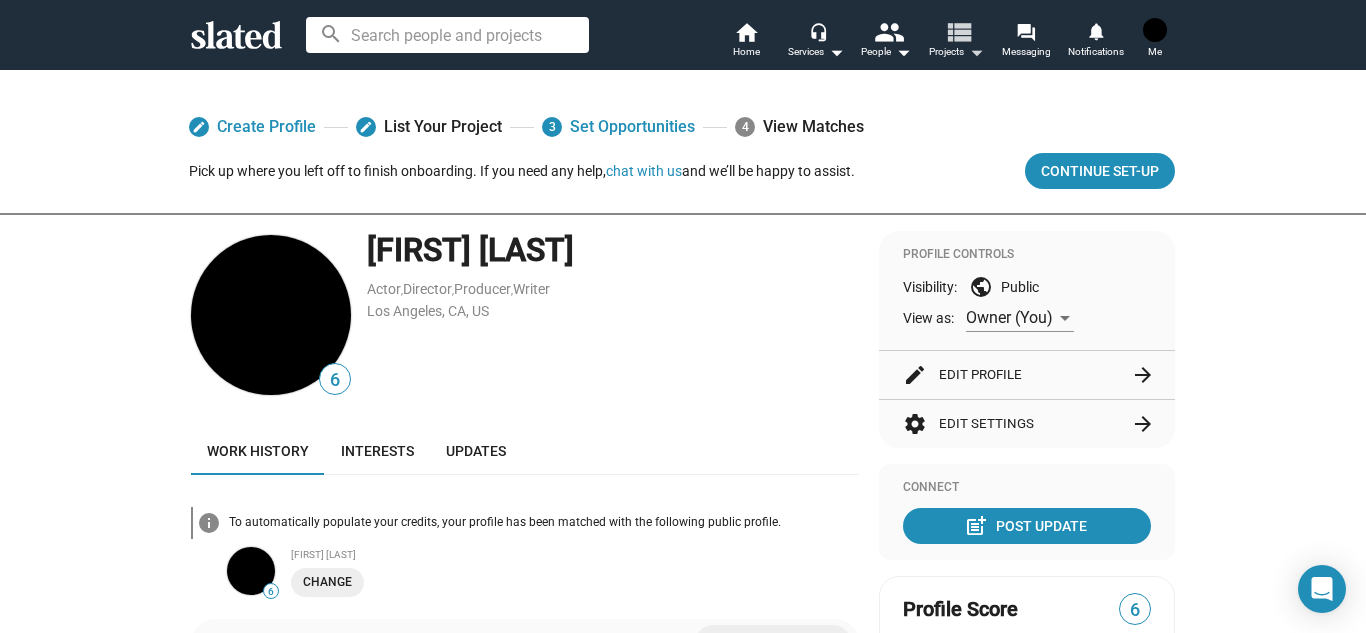 click on "arrow_drop_down" at bounding box center [976, 52] 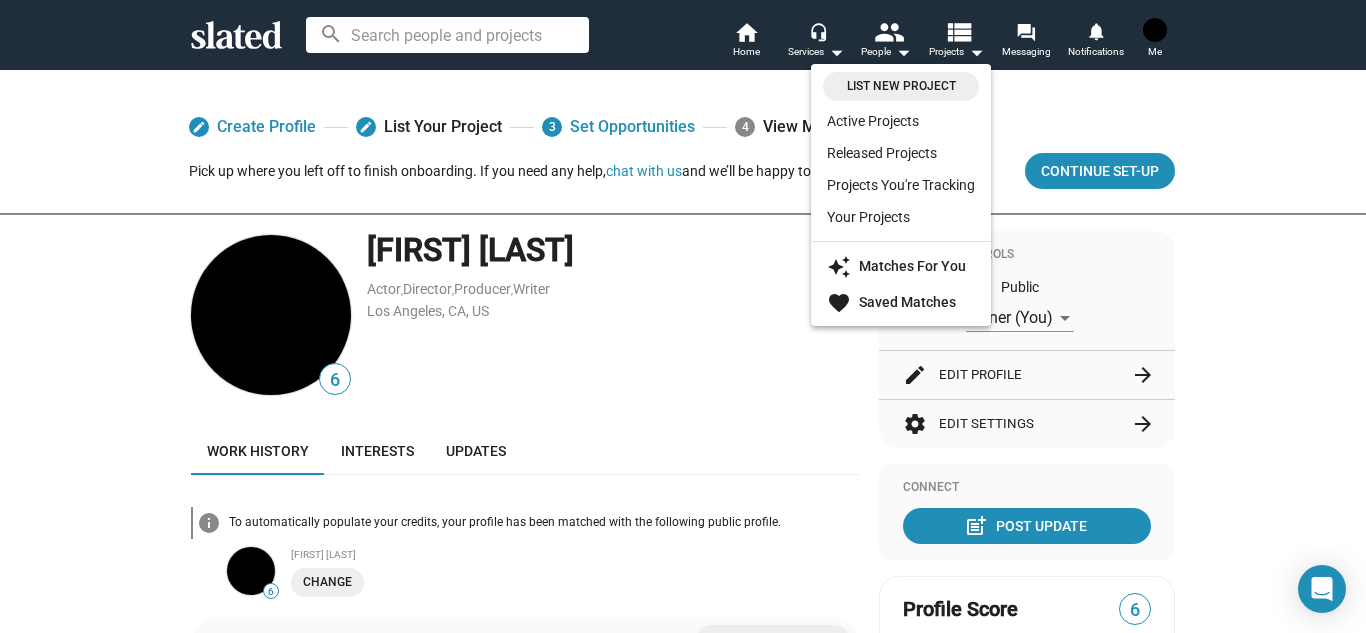 click at bounding box center (683, 316) 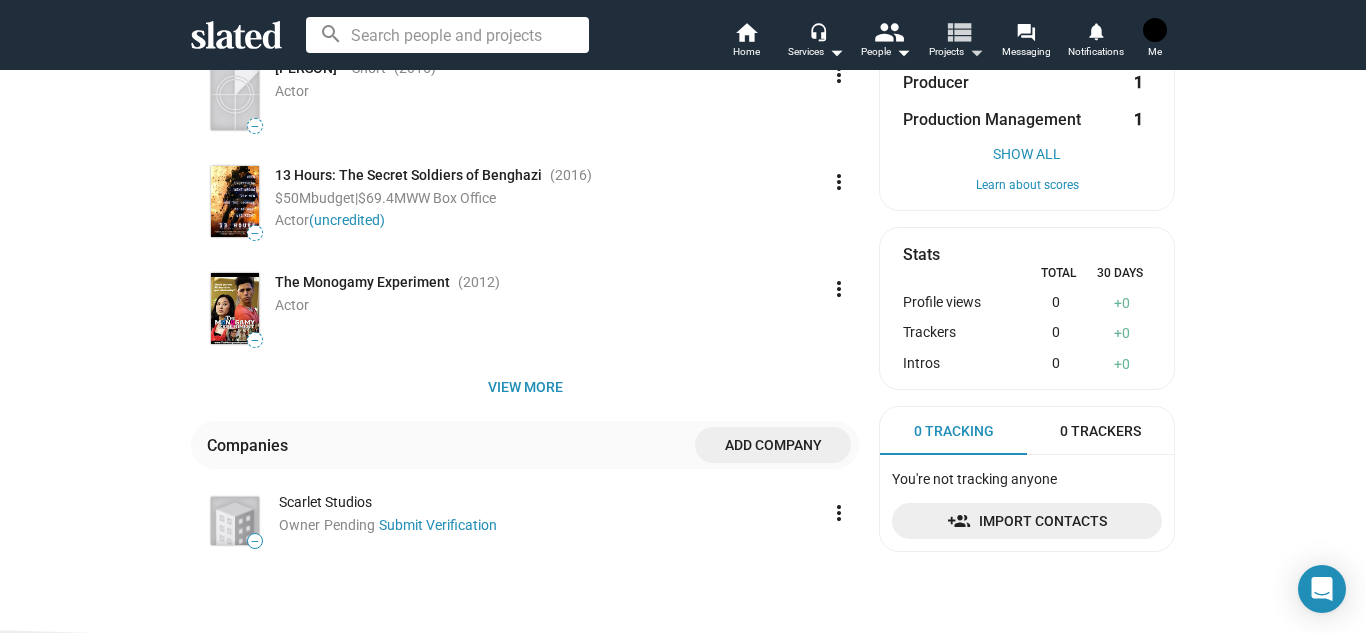 scroll, scrollTop: 0, scrollLeft: 0, axis: both 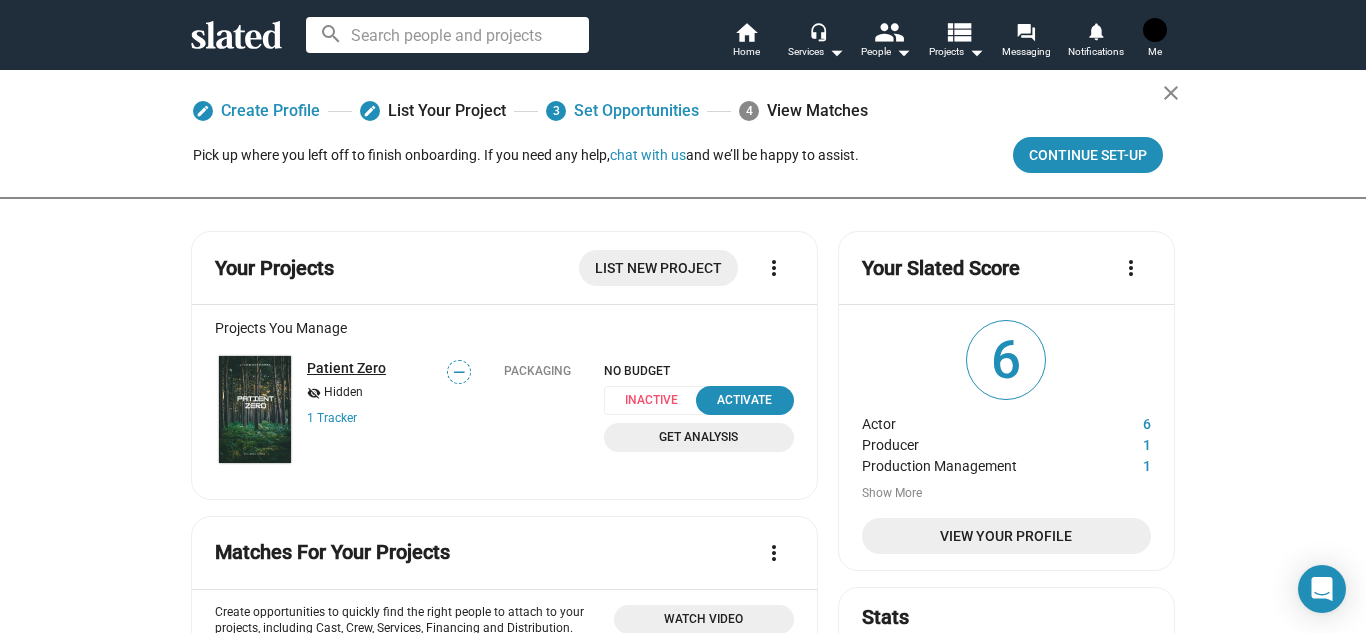 click on "Patient Zero" at bounding box center (346, 368) 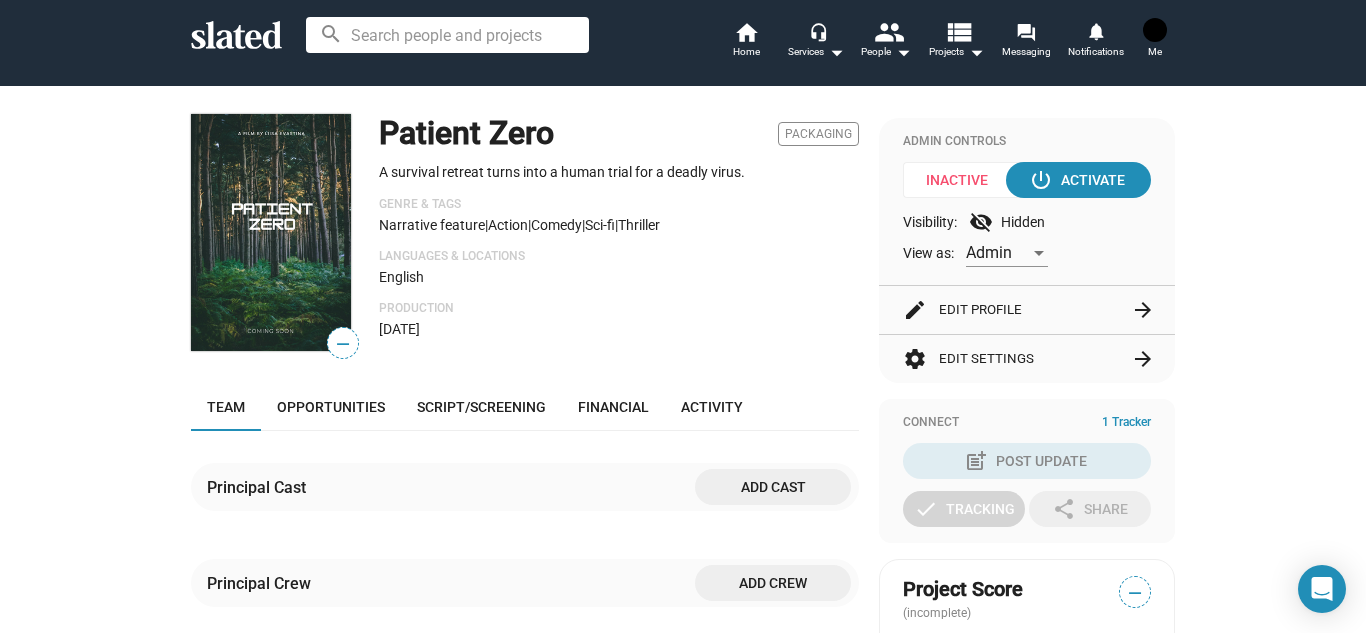 scroll, scrollTop: 134, scrollLeft: 0, axis: vertical 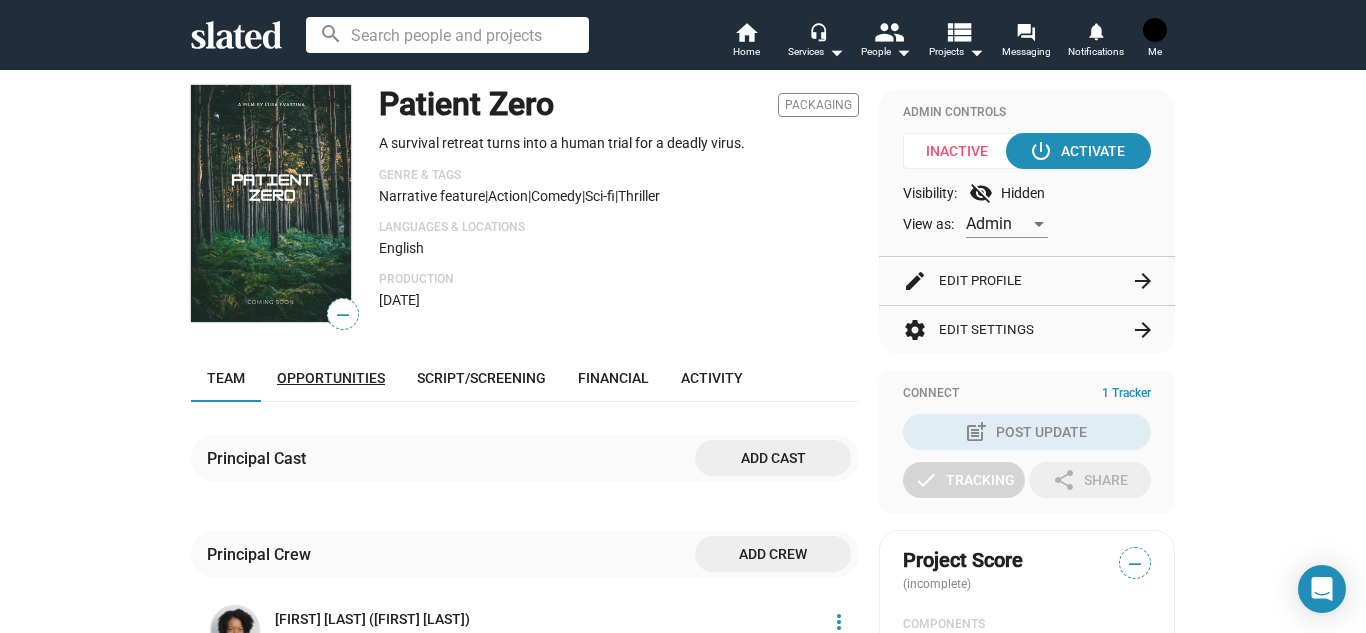 click on "Opportunities" at bounding box center (331, 378) 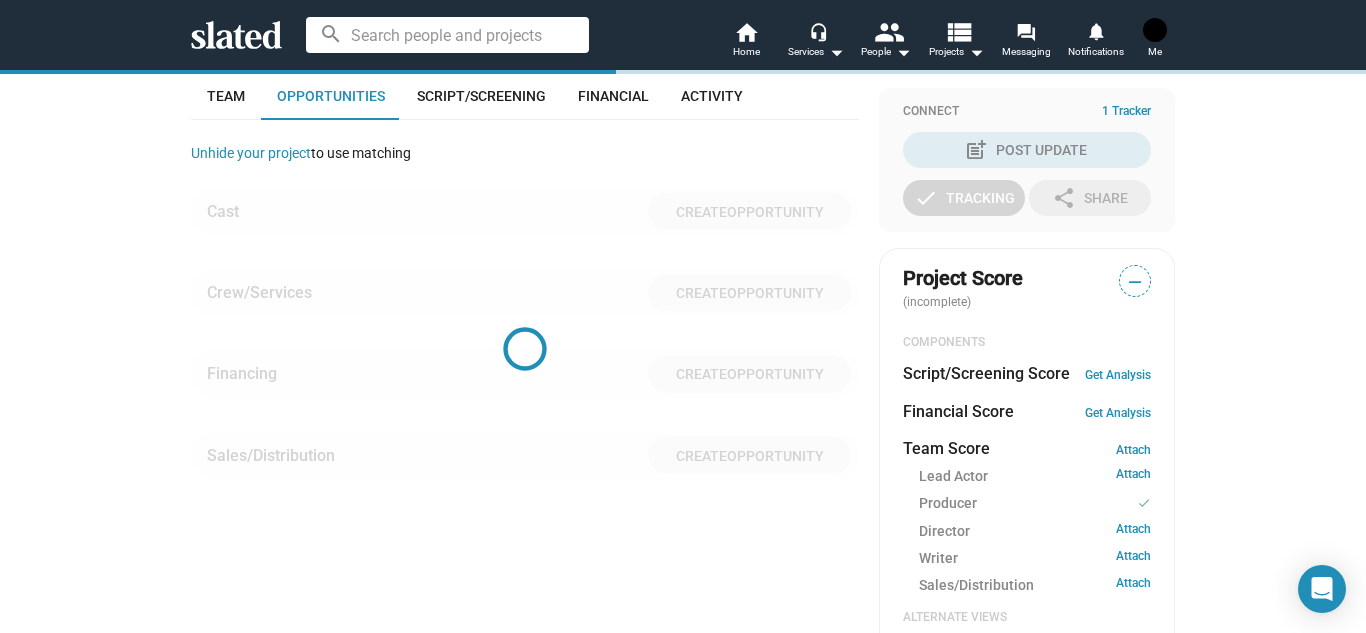 scroll, scrollTop: 458, scrollLeft: 0, axis: vertical 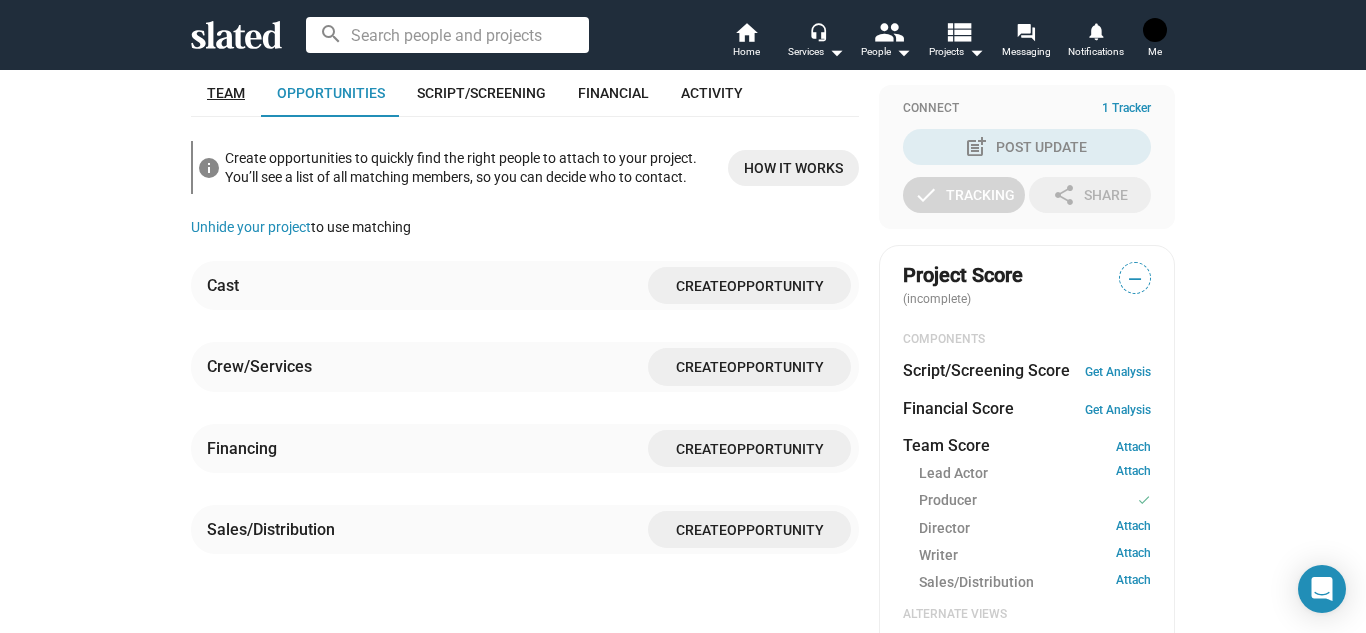 click on "Team" at bounding box center [226, 93] 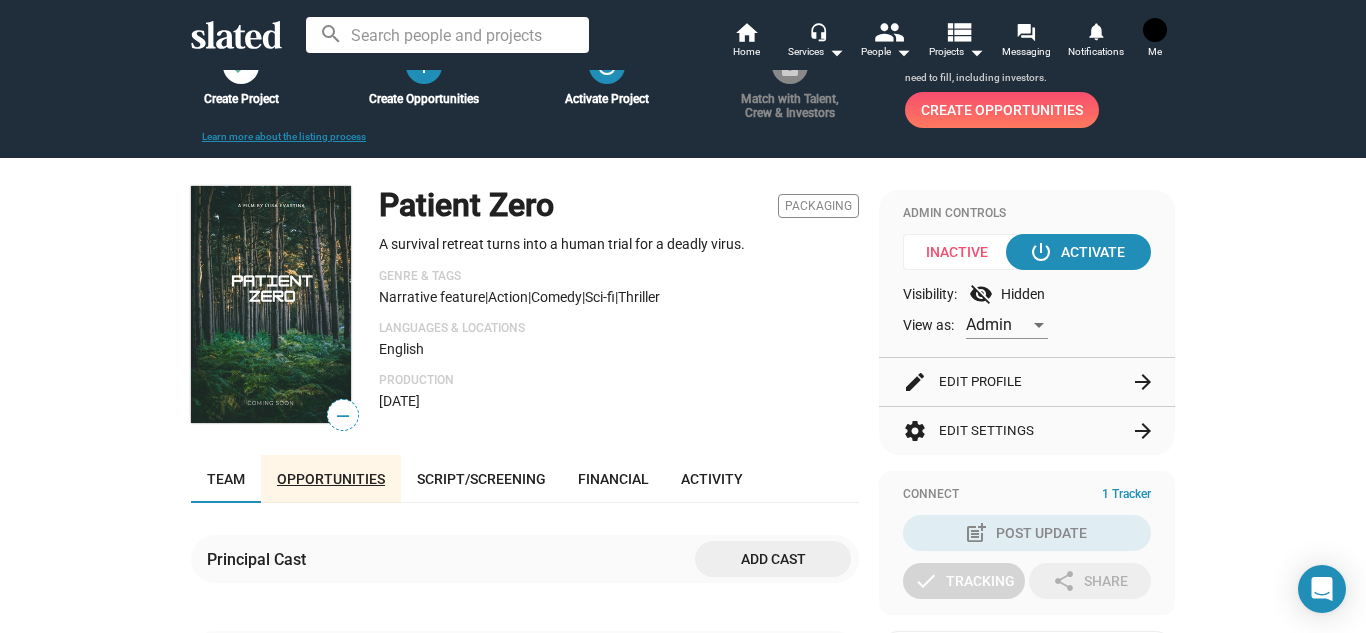 scroll, scrollTop: 62, scrollLeft: 0, axis: vertical 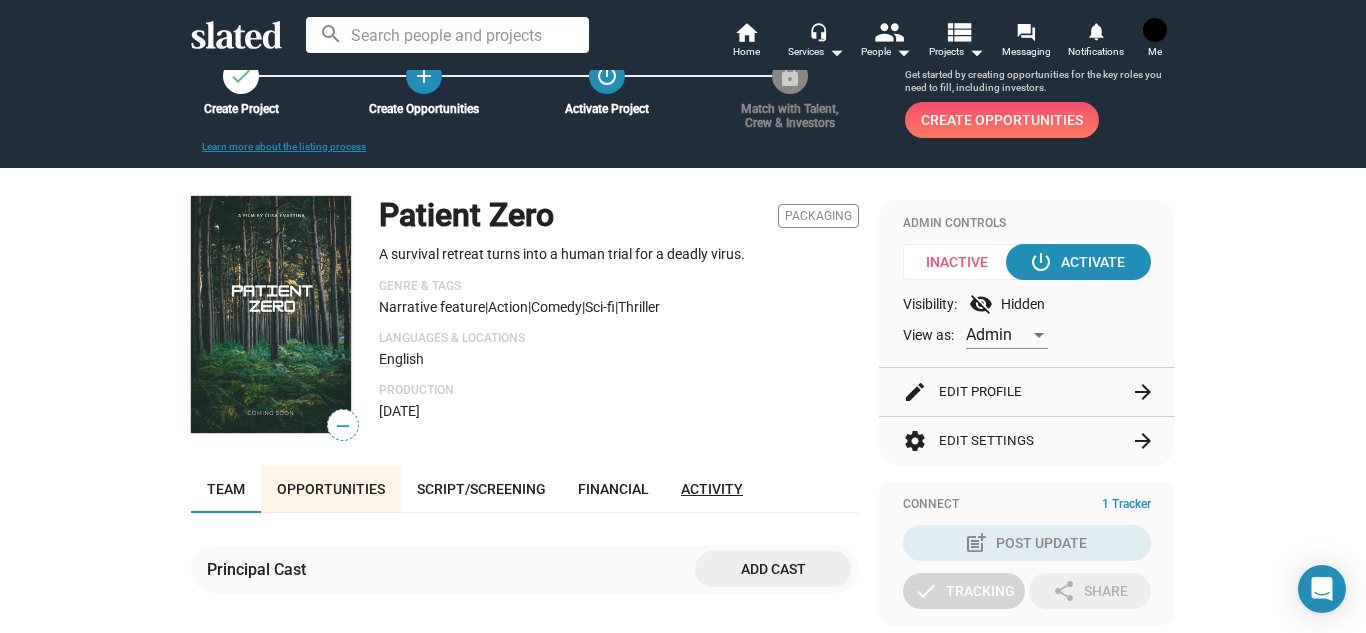 click on "Activity" at bounding box center [712, 489] 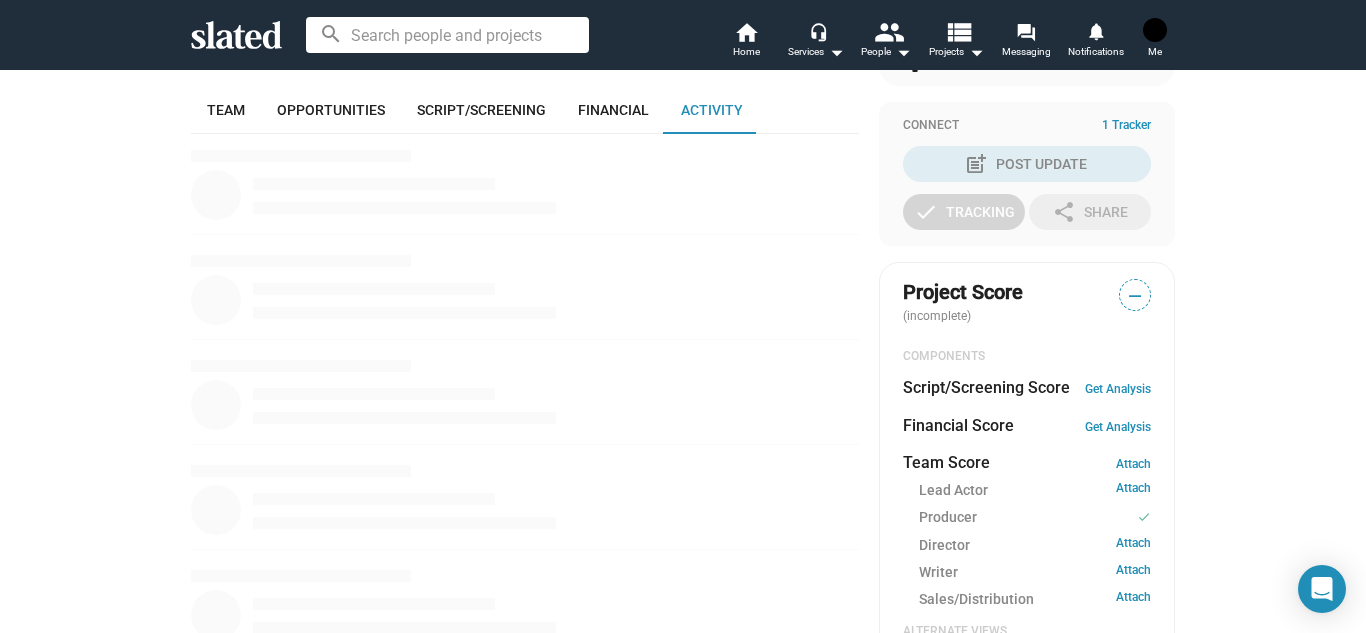 scroll, scrollTop: 458, scrollLeft: 0, axis: vertical 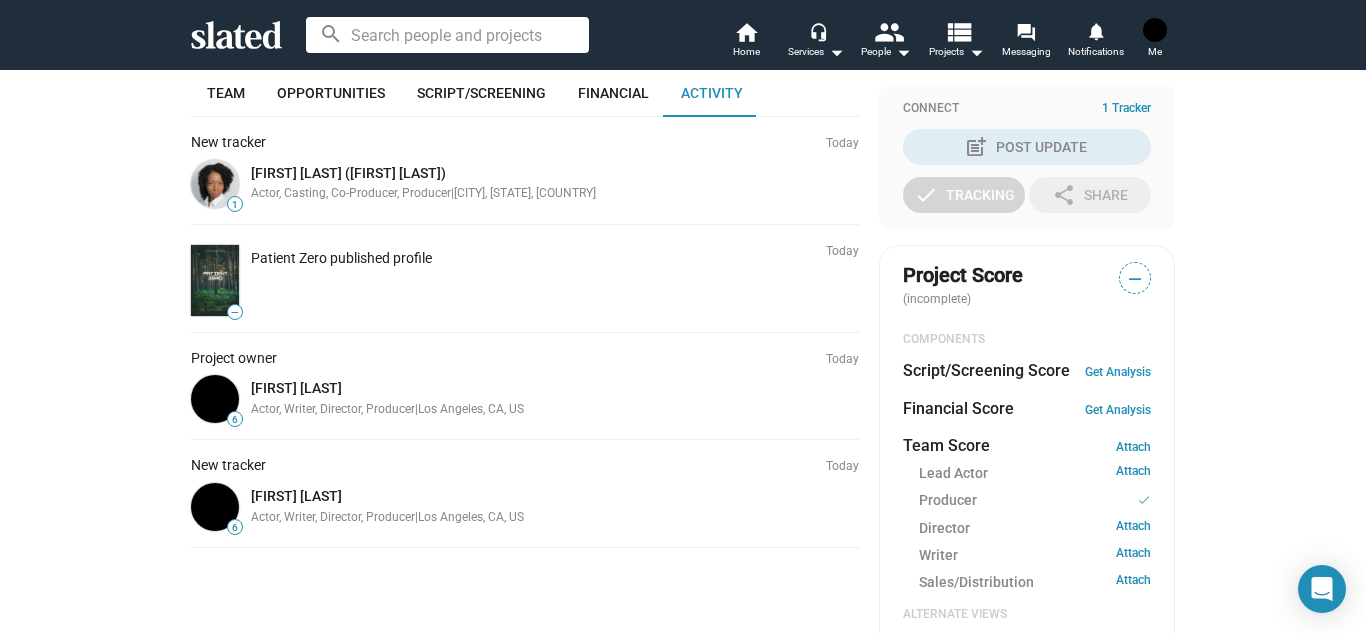 click on "Jun 1, 2026 Team Opportunities Script/Screening Financial Activity New tracker Today 1 [FIRST] [LAST] ([FIRST] [LAST]) Actor, Casting, Co-Producer, Producer  |  [CITY], [STATE], [COUNTRY] Today — [PERSON] published profile Project owner Today 6 [FIRST] [LAST] Actor, Writer, Director, Producer  |  [CITY], [STATE], [COUNTRY] New tracker Today 6 [FIRST] [LAST] Actor, Writer, Director, Producer  |  [CITY], [STATE], [COUNTRY] Admin Controls Inactive power_settings_new  Activate   Visibility:  visibility_off Hidden Admin" at bounding box center [683, 421] 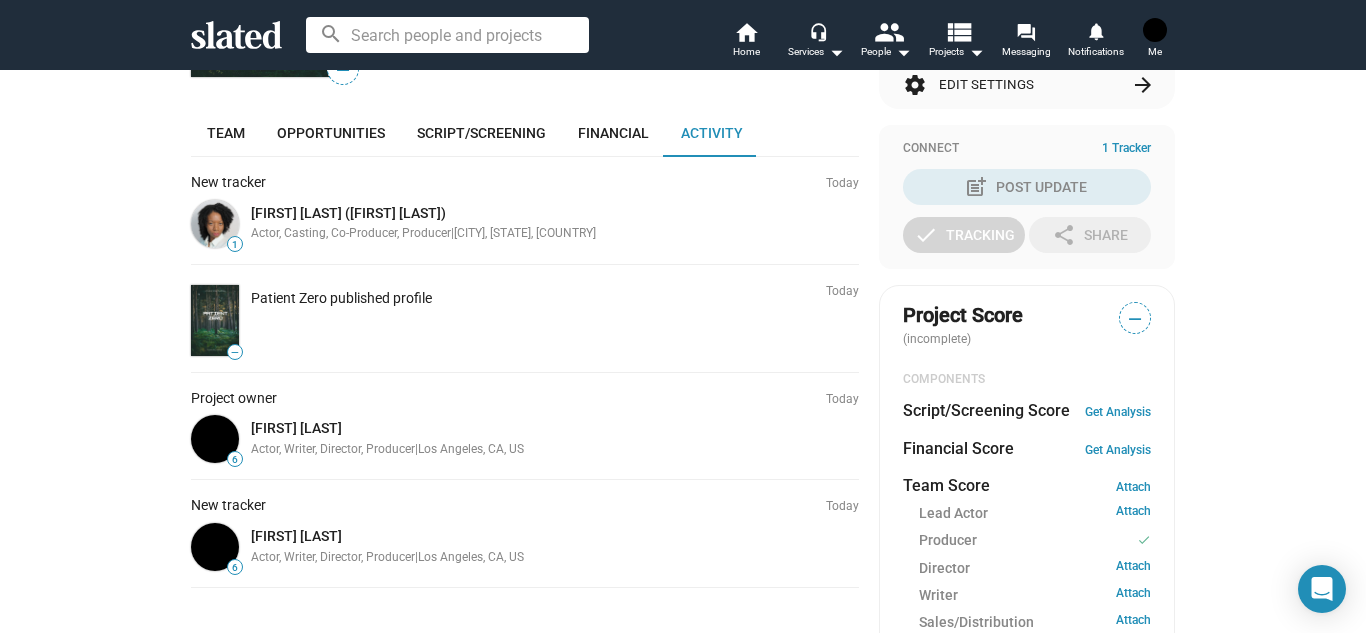 scroll, scrollTop: 378, scrollLeft: 0, axis: vertical 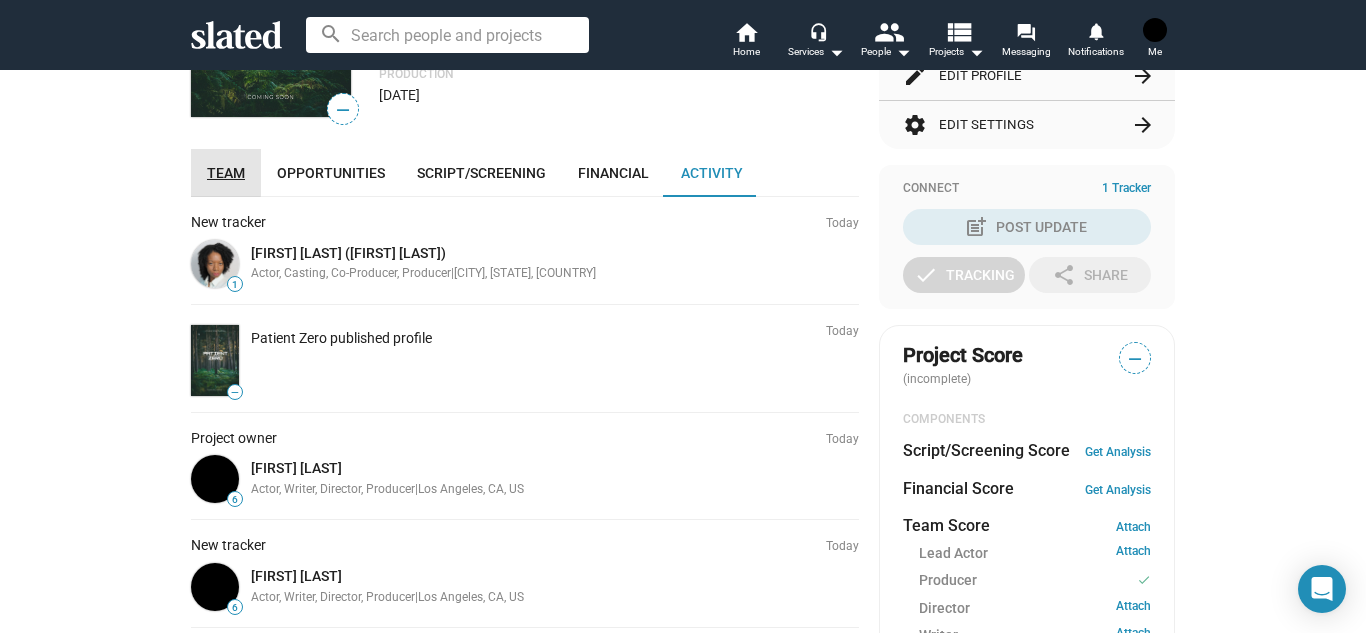 click on "Team" at bounding box center [226, 173] 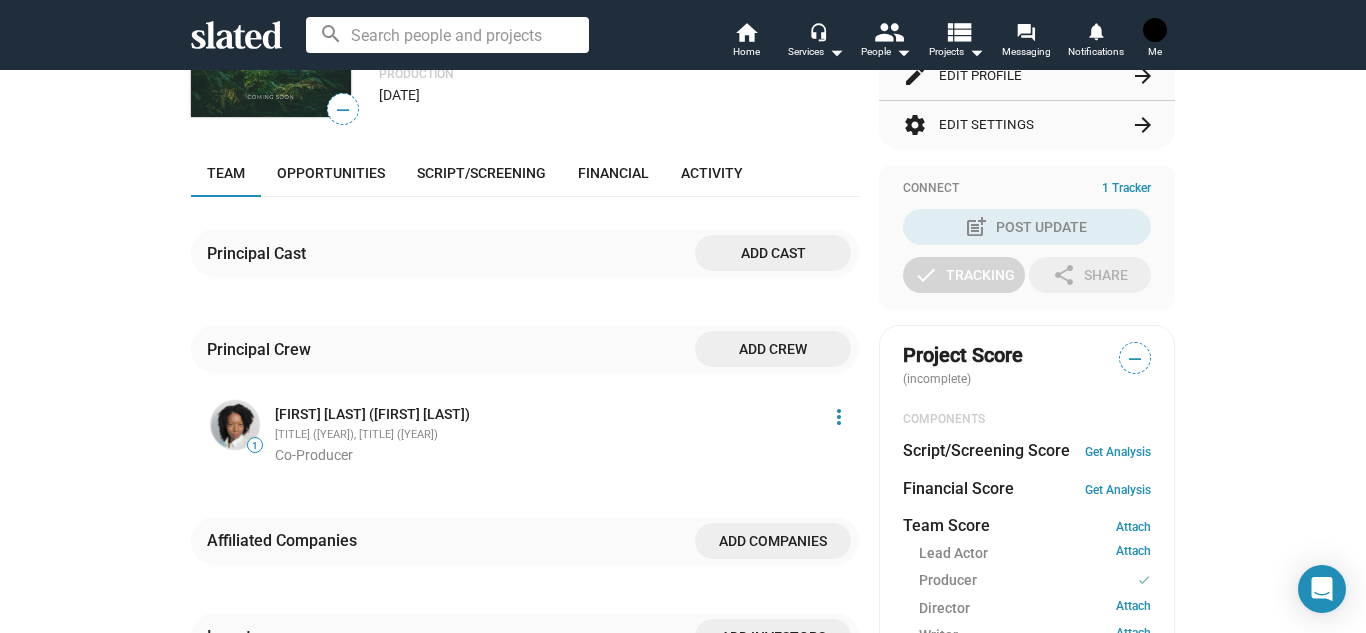 scroll, scrollTop: 458, scrollLeft: 0, axis: vertical 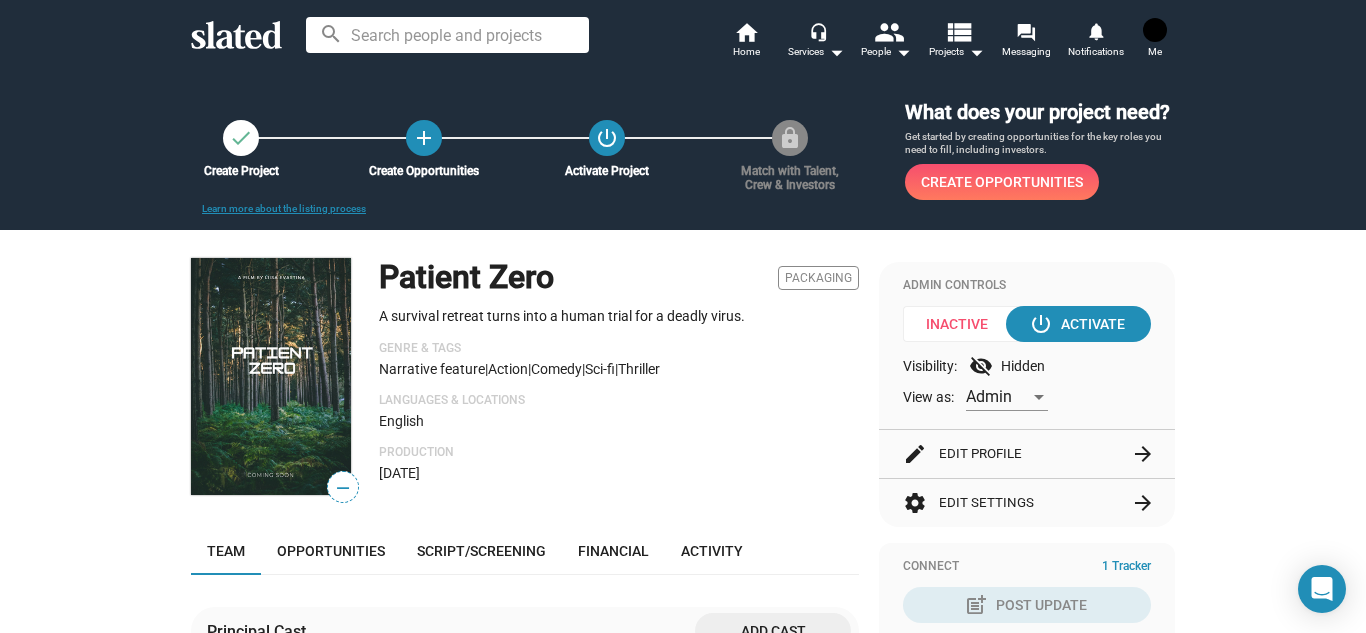 click on "Jun 1, 2026 Team Opportunities Script/Screening Financial Activity Principal Cast Add cast Principal Crew Add crew 1 [FIRST] [LAST] ([FIRST] [LAST]) [TITLE] ([YEAR]), [TITLE] ([YEAR]) Co-Producer more_vert Affiliated Companies Add companies Investors Add investors This section is only visible to admins on this project. Assign admins in  Project Settings . NOTE: The exact composition of this project’s Team may not be accurately reflected by the above information. Please review Slated’s  Disclosures" at bounding box center (683, 879) 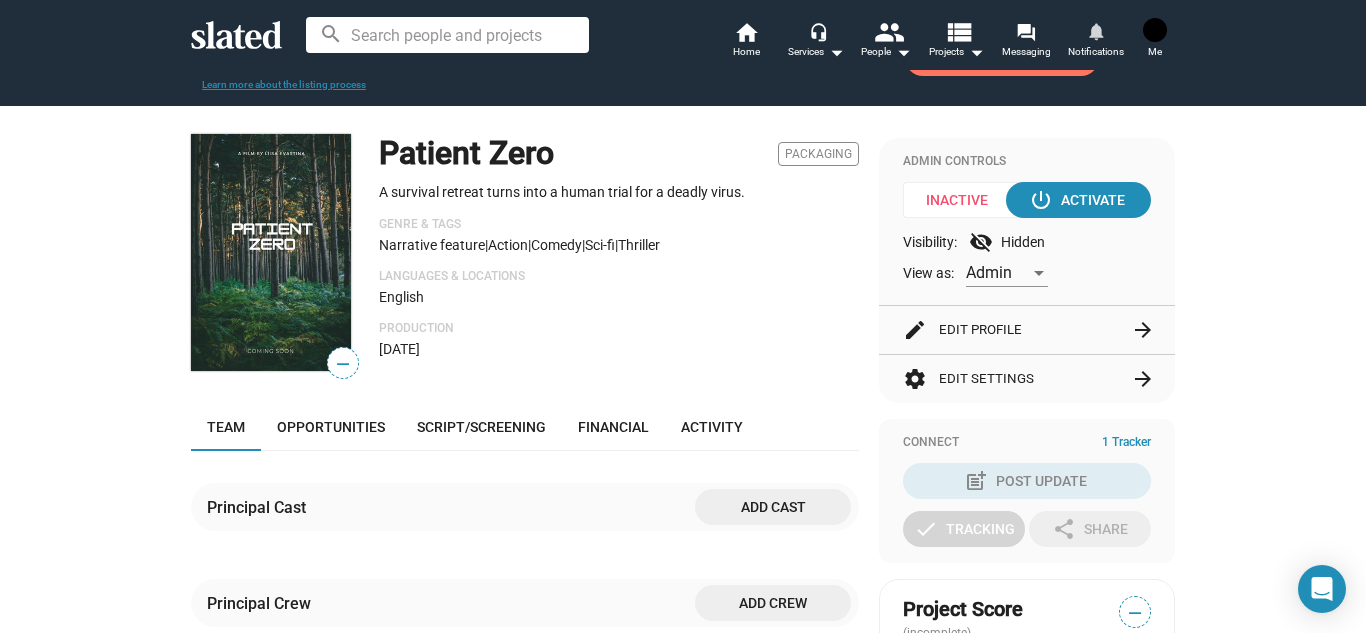 scroll, scrollTop: 120, scrollLeft: 0, axis: vertical 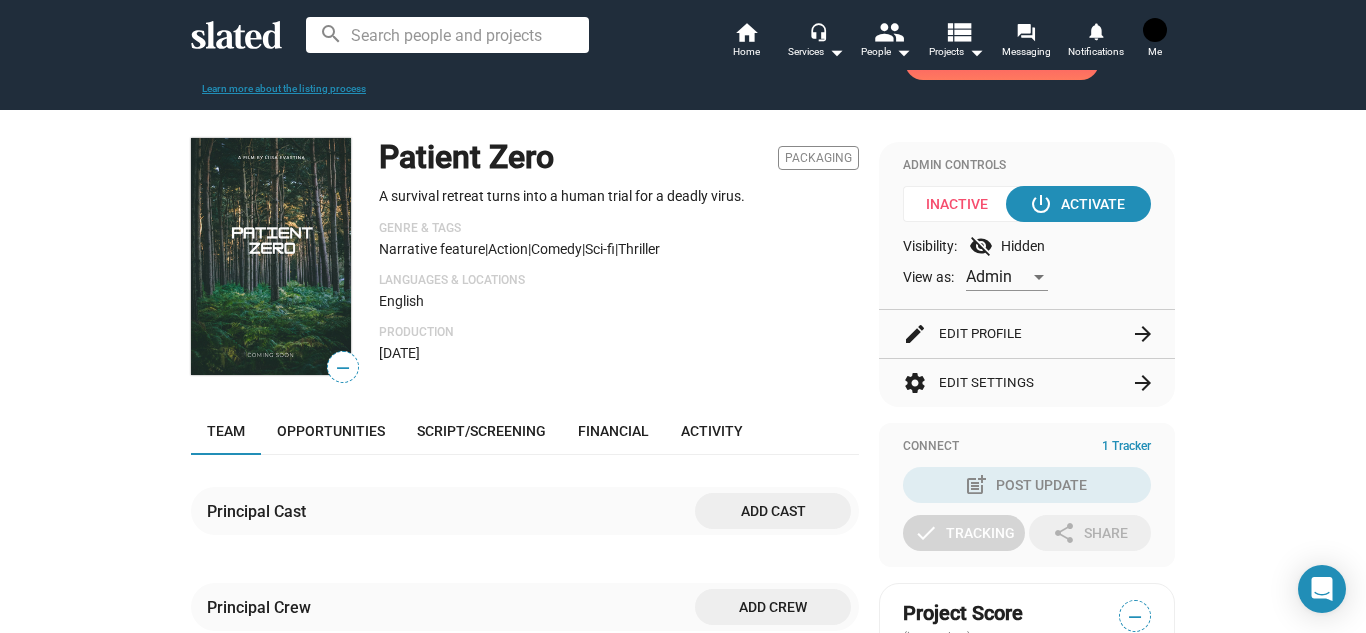 click at bounding box center [1155, 30] 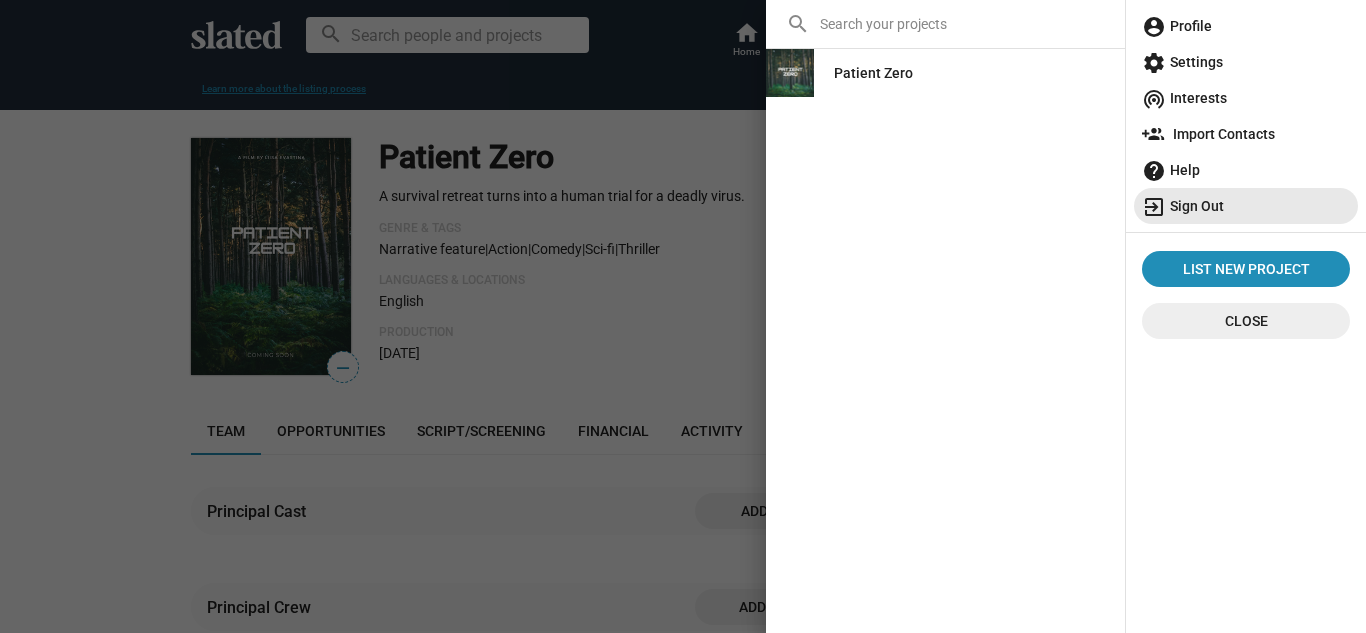click on "exit_to_app  Sign Out" at bounding box center [1246, 206] 